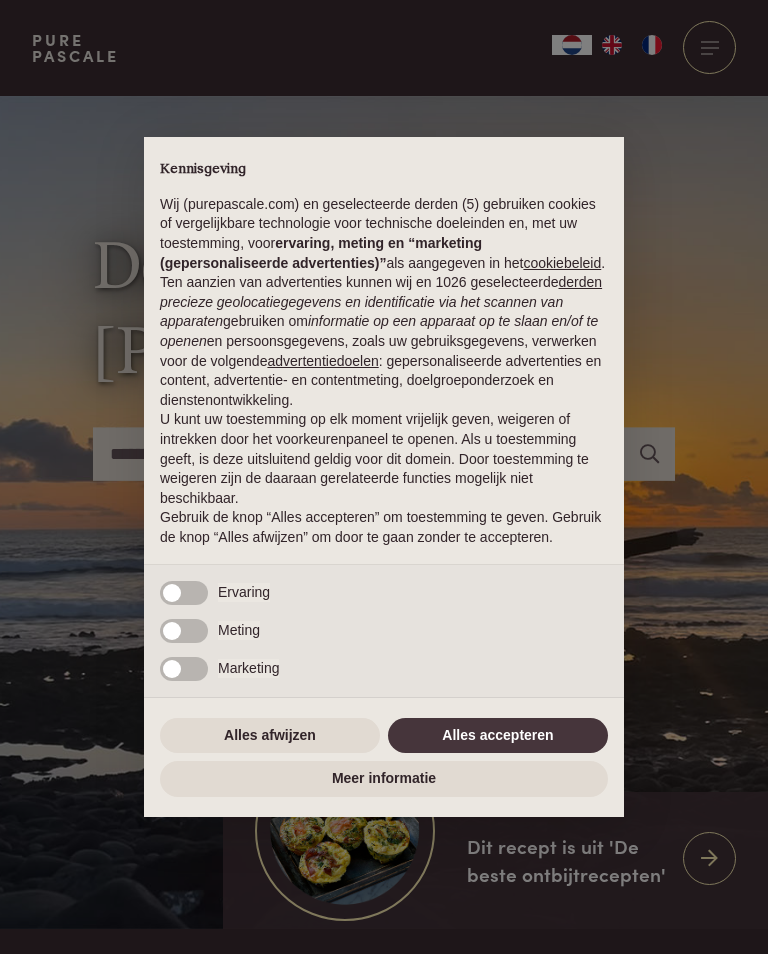 scroll, scrollTop: 0, scrollLeft: 0, axis: both 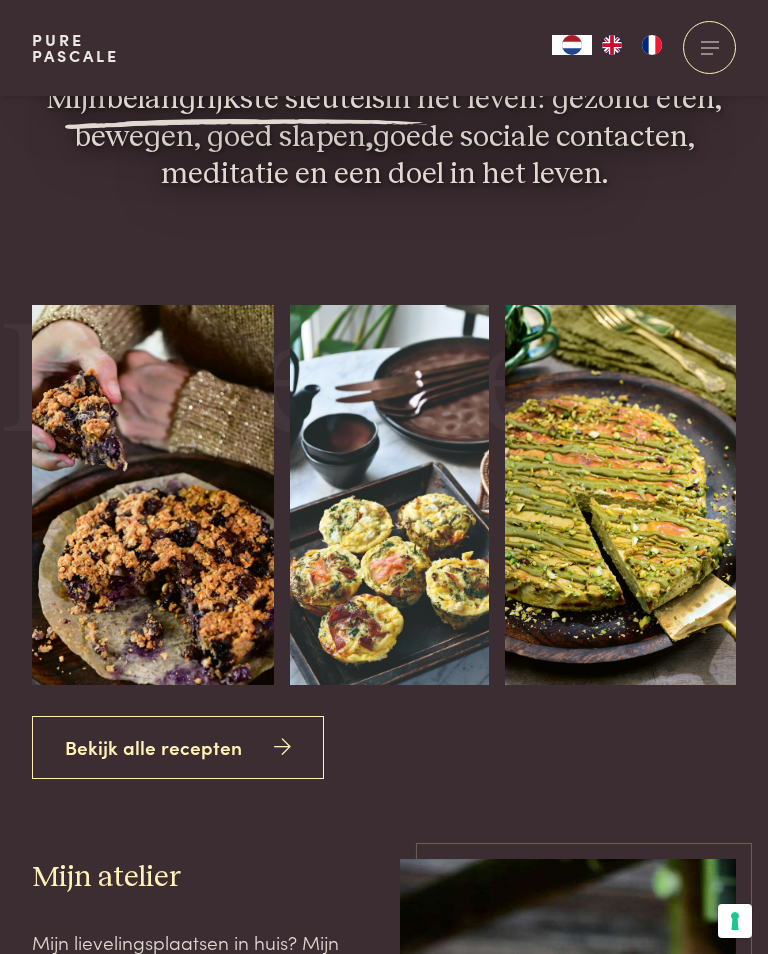 click on "Bekijk alle recepten" at bounding box center (178, 747) 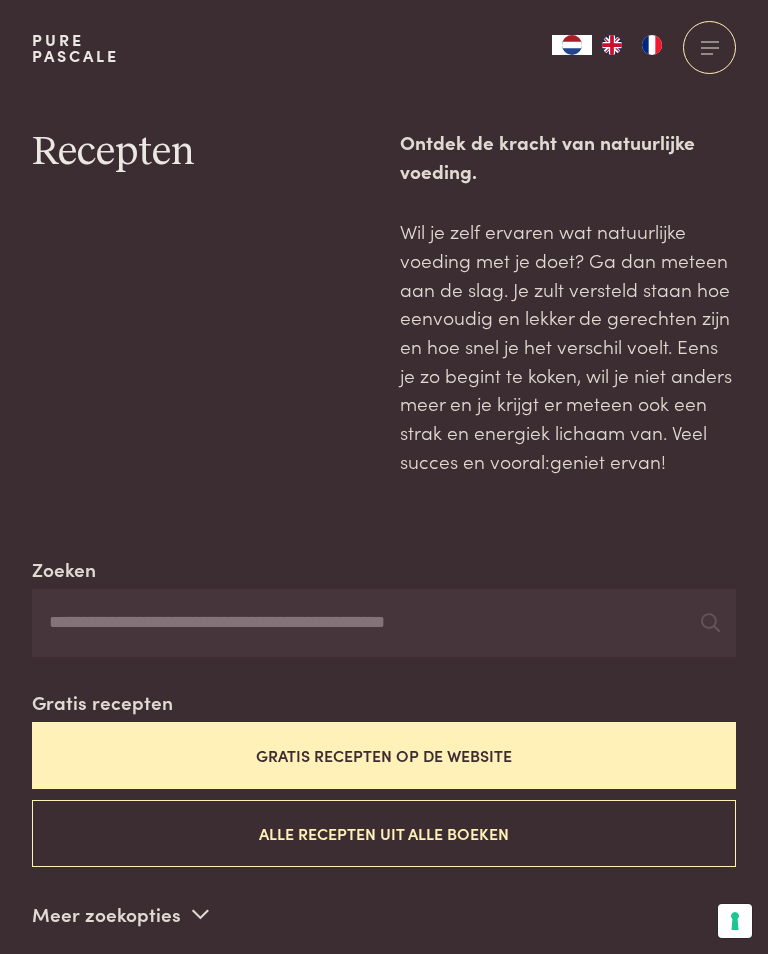 scroll, scrollTop: 0, scrollLeft: 0, axis: both 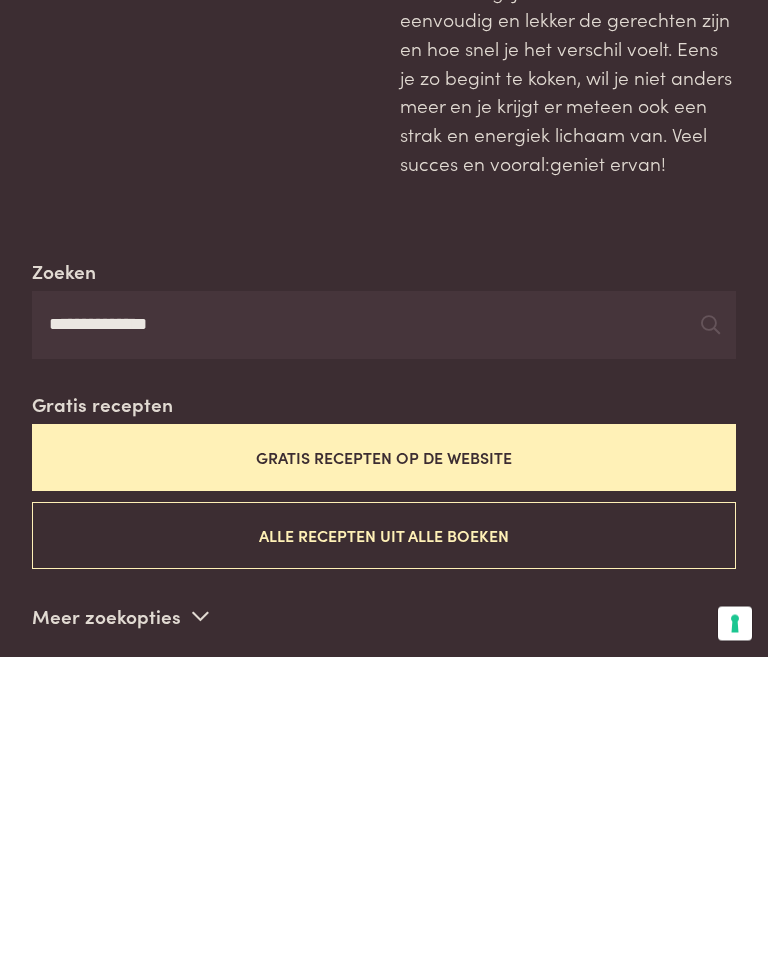click on "Gratis recepten op de website" at bounding box center (384, 755) 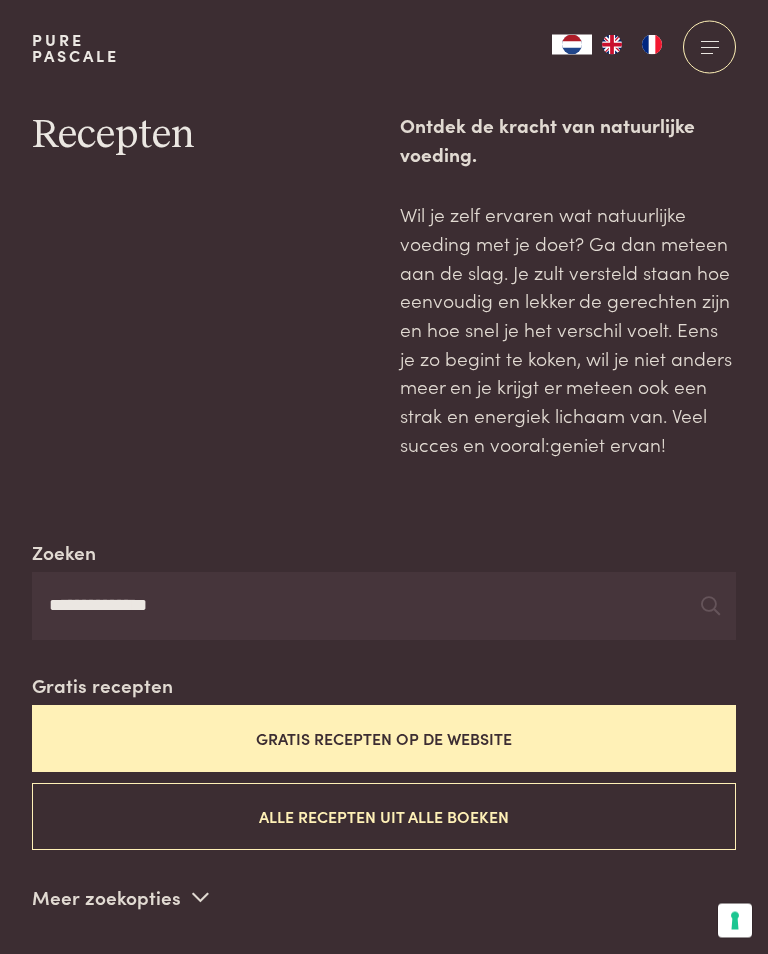 scroll, scrollTop: 0, scrollLeft: 0, axis: both 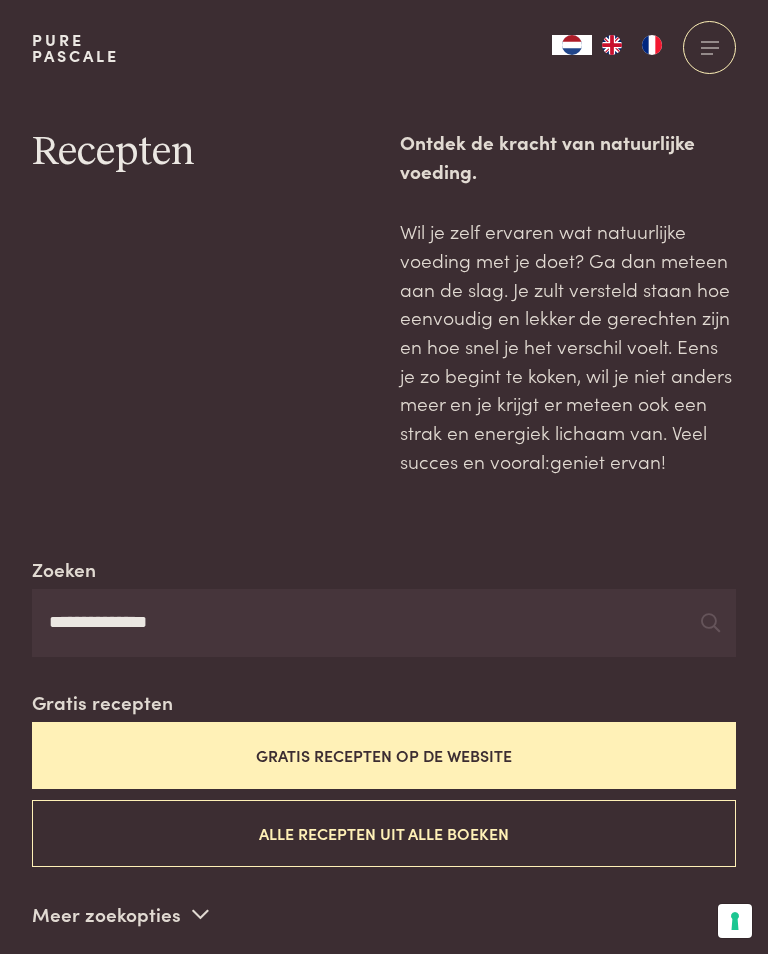 click on "**********" at bounding box center [384, 623] 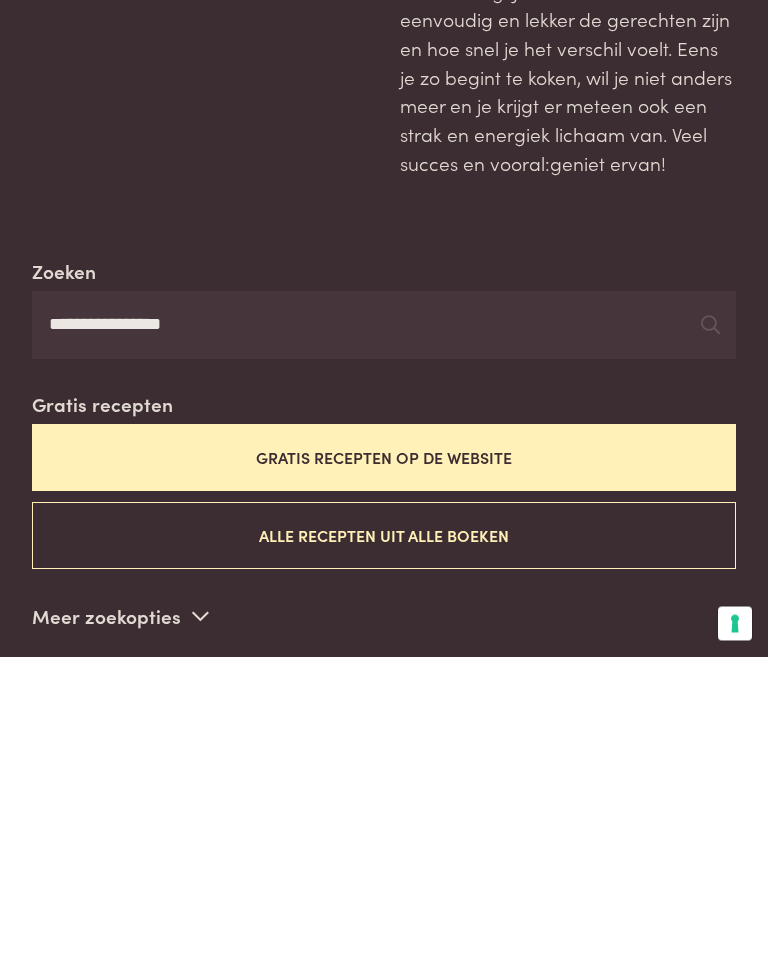 click on "Gratis recepten op de website" at bounding box center (384, 755) 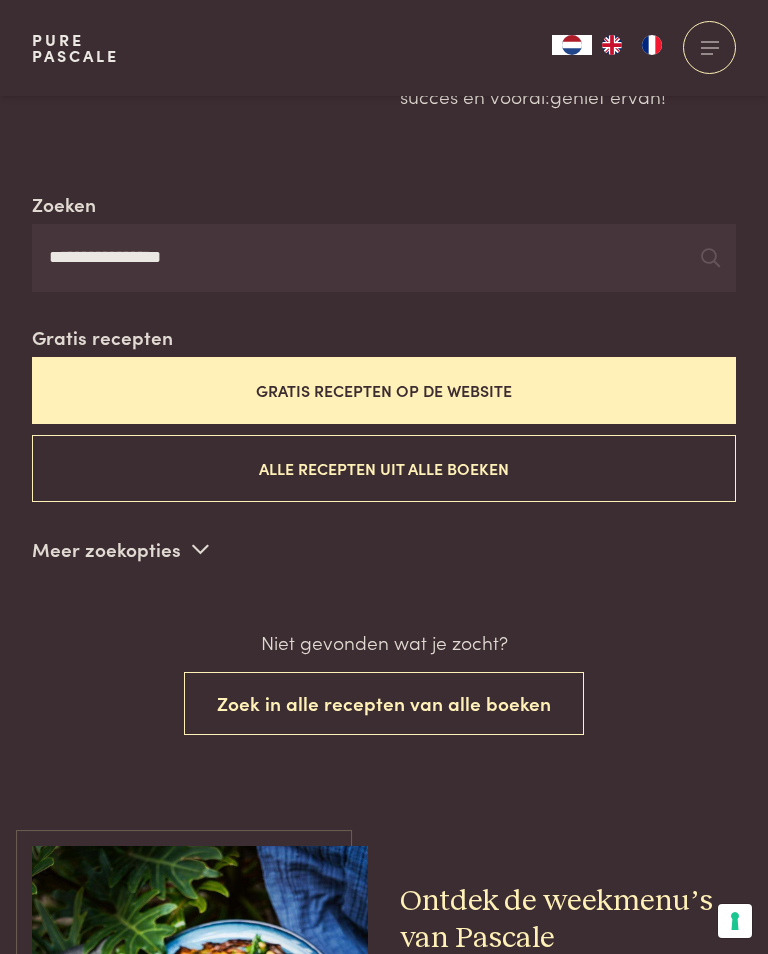scroll, scrollTop: 357, scrollLeft: 0, axis: vertical 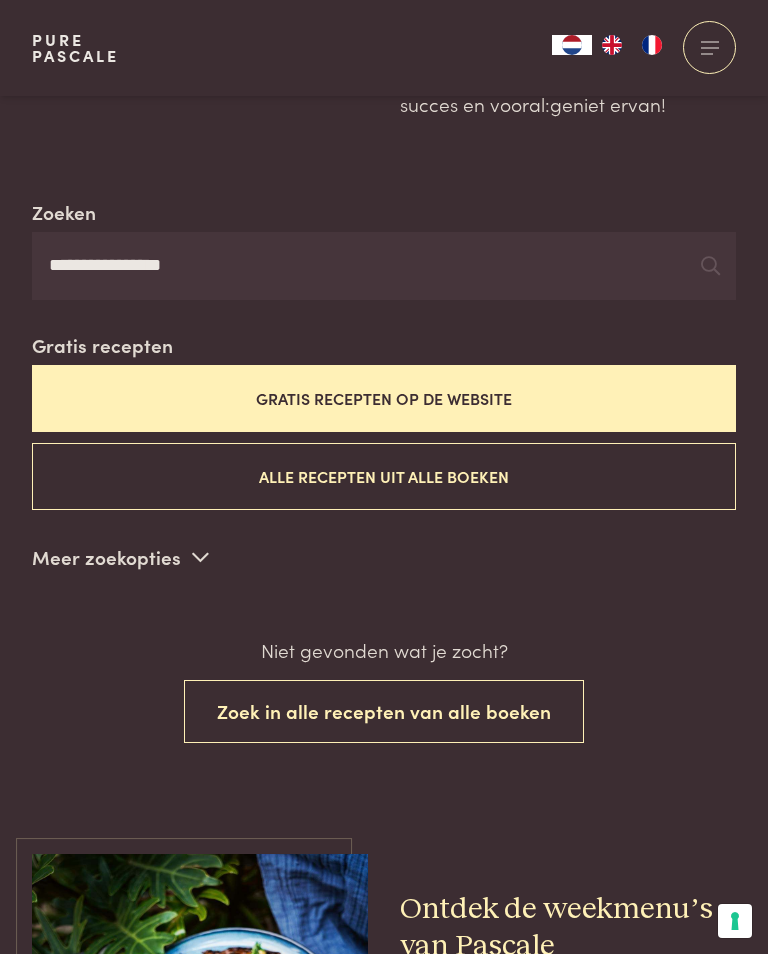 click at bounding box center [200, 556] 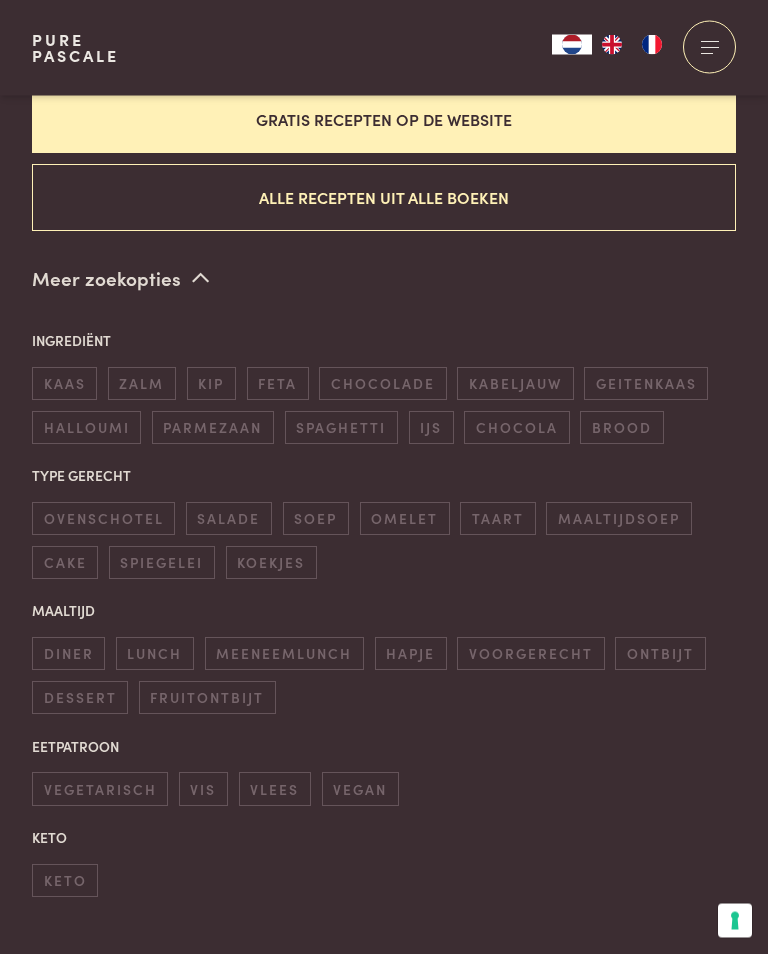 scroll, scrollTop: 637, scrollLeft: 0, axis: vertical 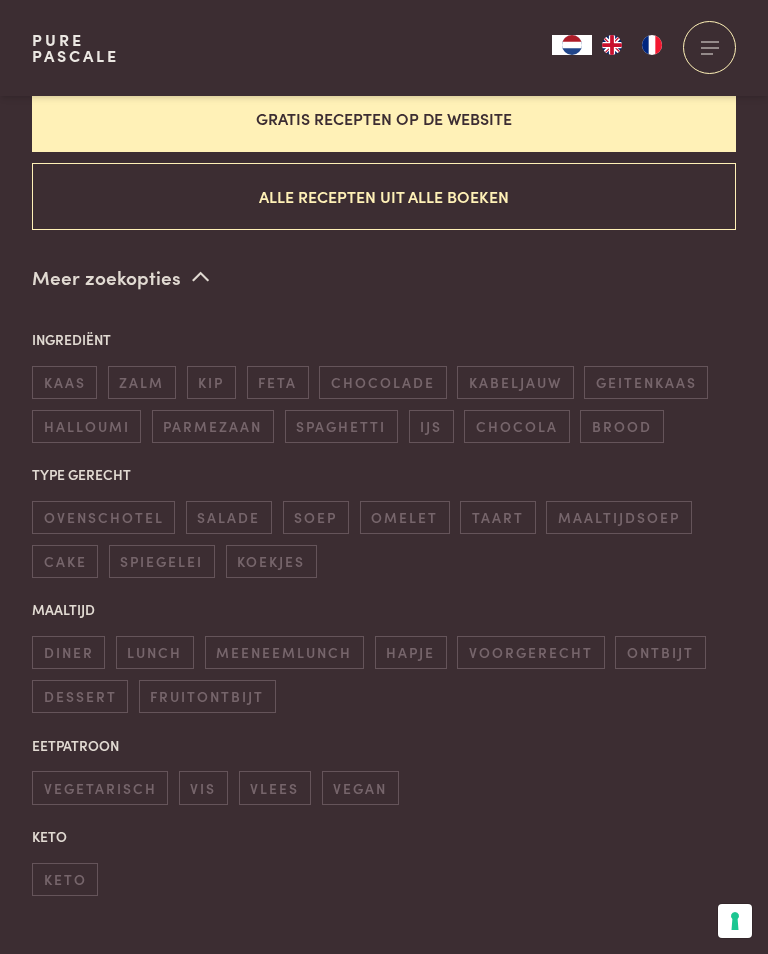 click on "vis" at bounding box center [203, 787] 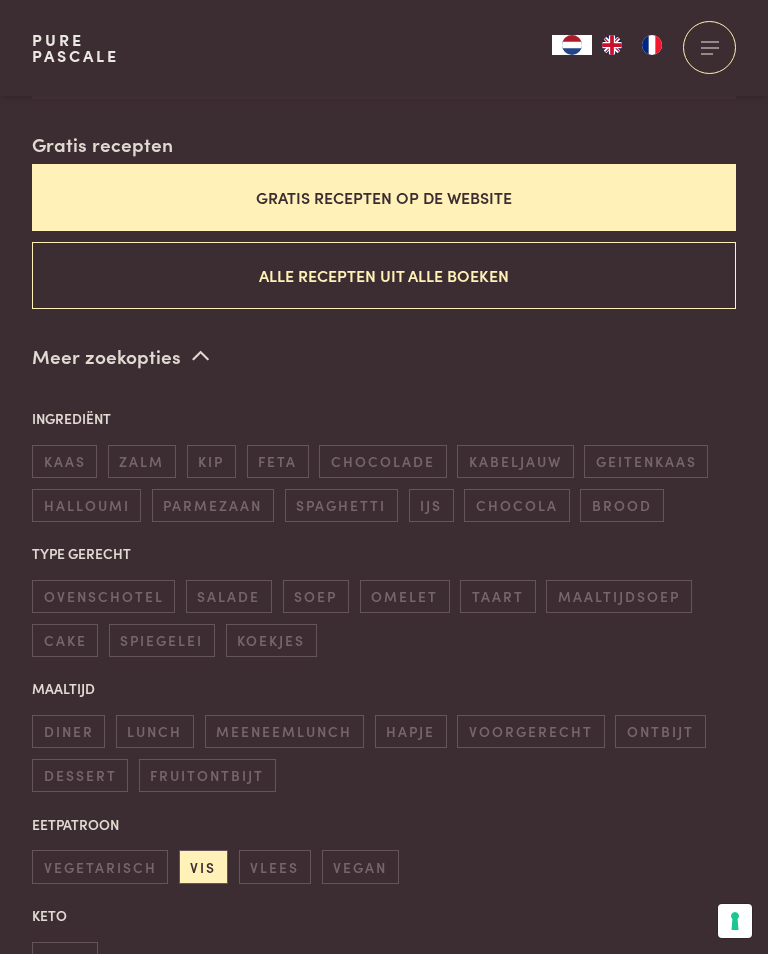 scroll, scrollTop: 547, scrollLeft: 0, axis: vertical 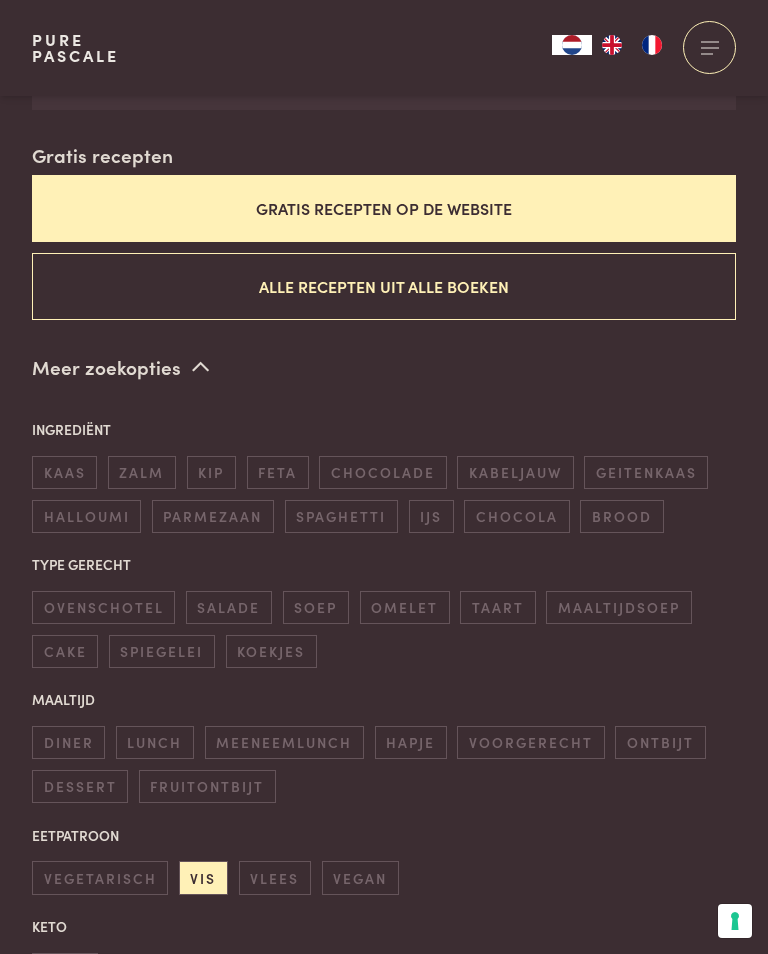 click on "Gratis recepten op de website" at bounding box center (384, 208) 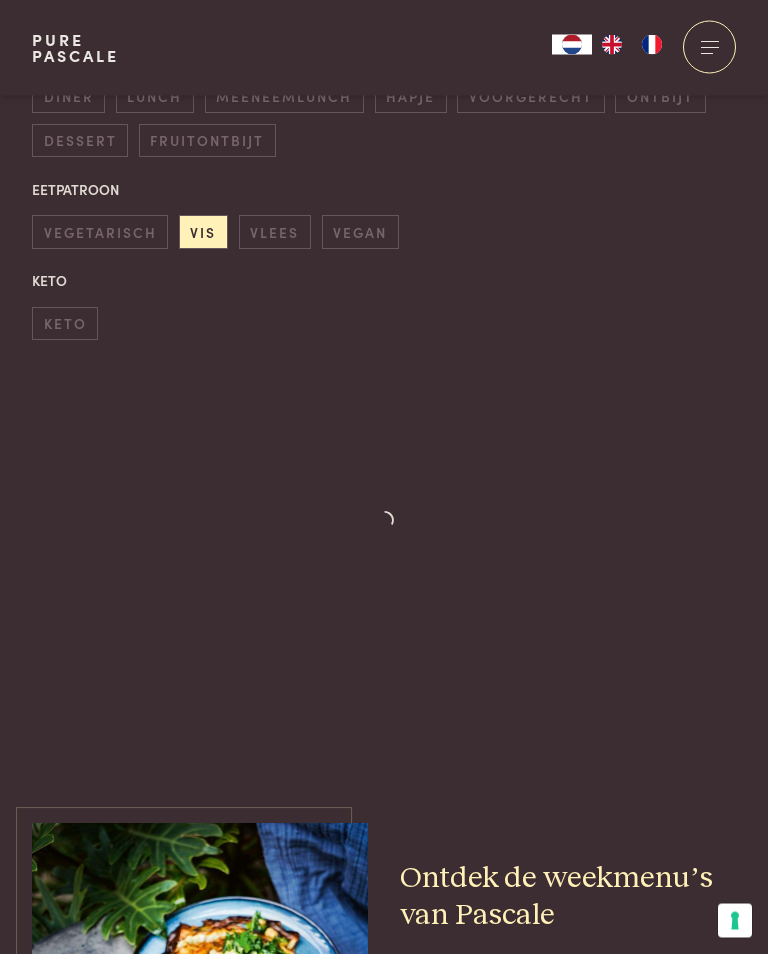scroll, scrollTop: 1194, scrollLeft: 0, axis: vertical 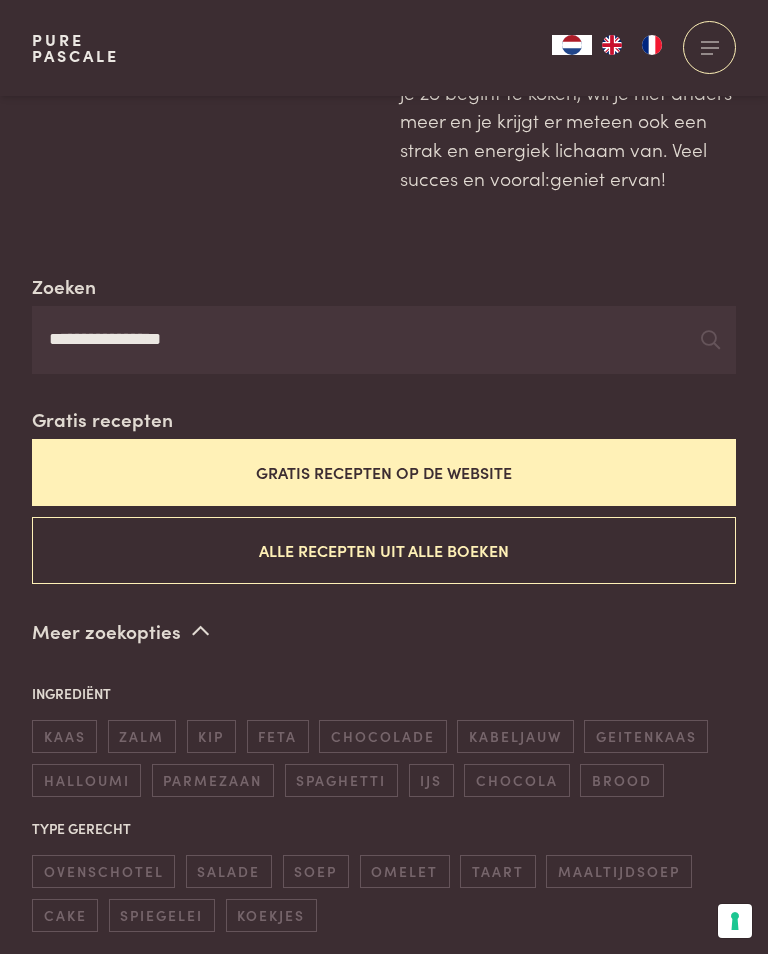 click on "Gratis recepten op de website" at bounding box center [384, 472] 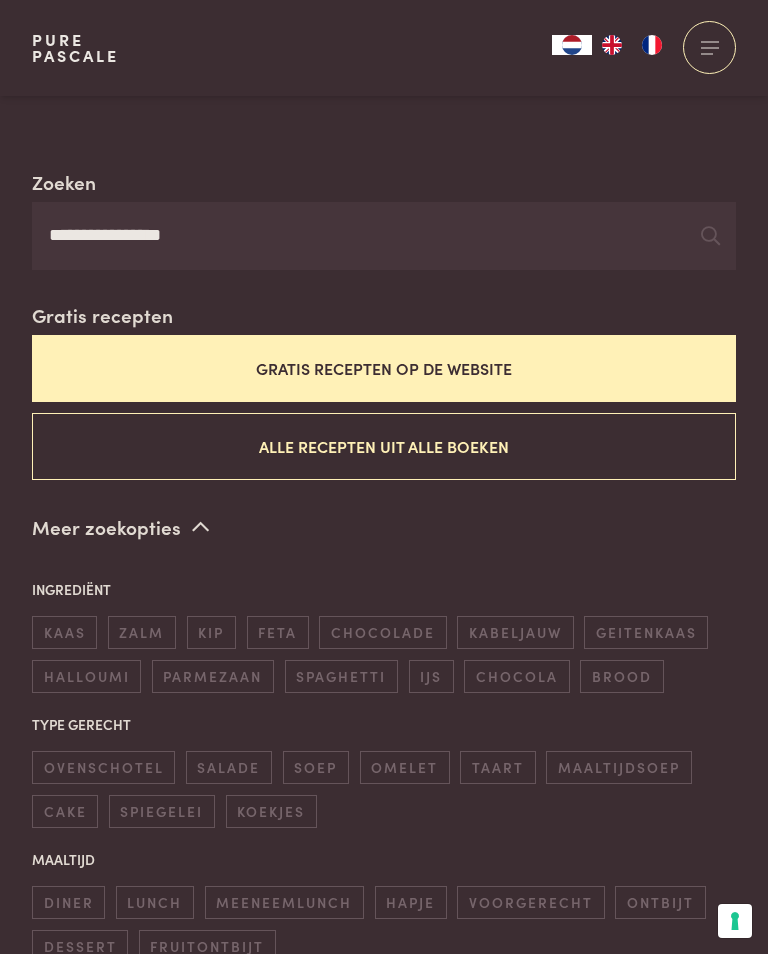 scroll, scrollTop: 412, scrollLeft: 0, axis: vertical 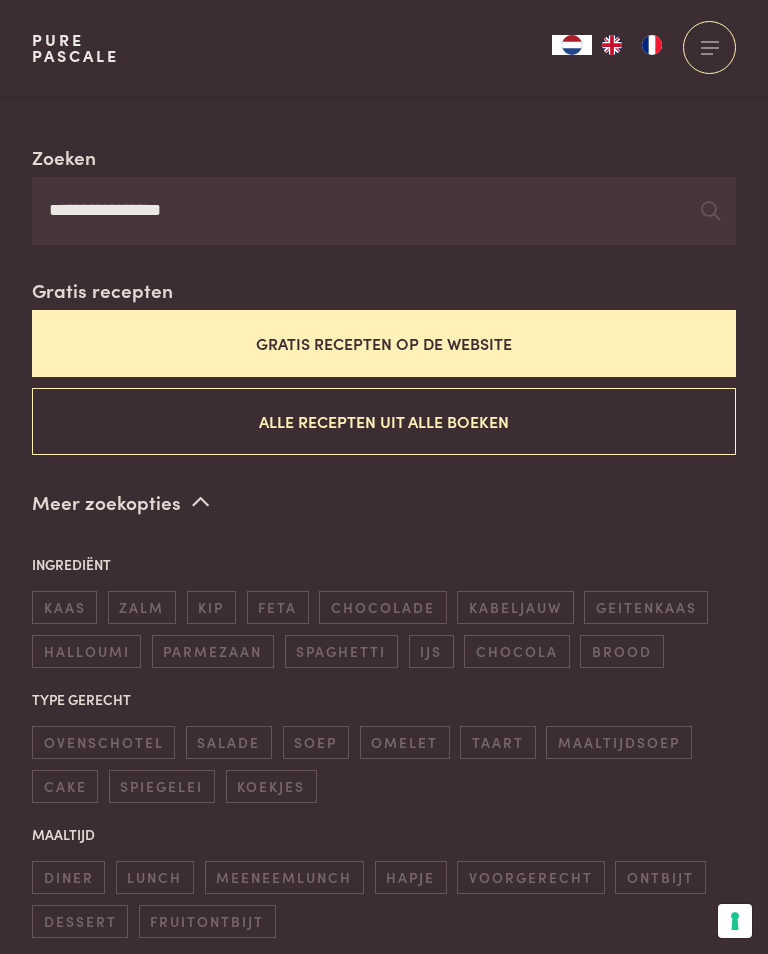 click on "**********" at bounding box center (384, 632) 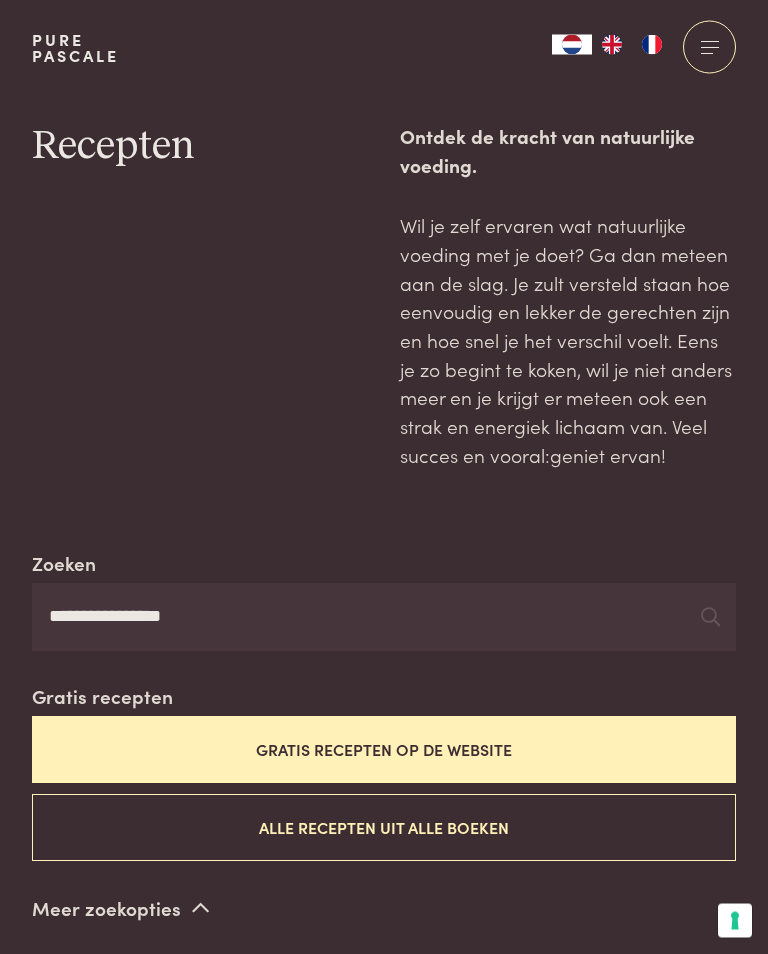 scroll, scrollTop: 0, scrollLeft: 0, axis: both 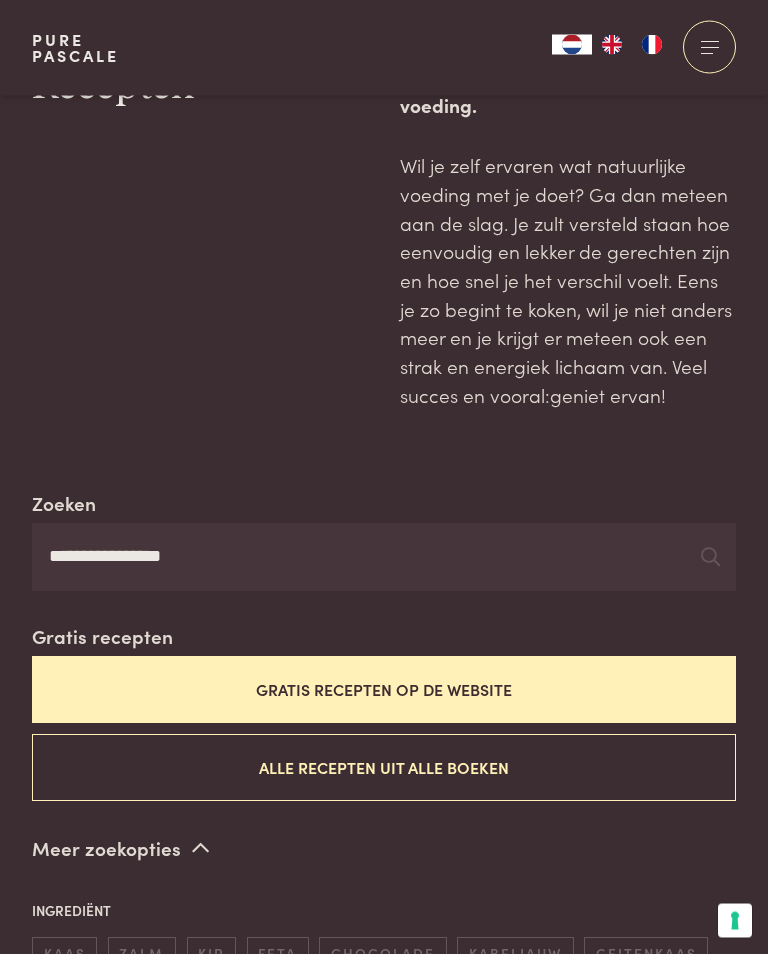 click on "**********" at bounding box center [384, 558] 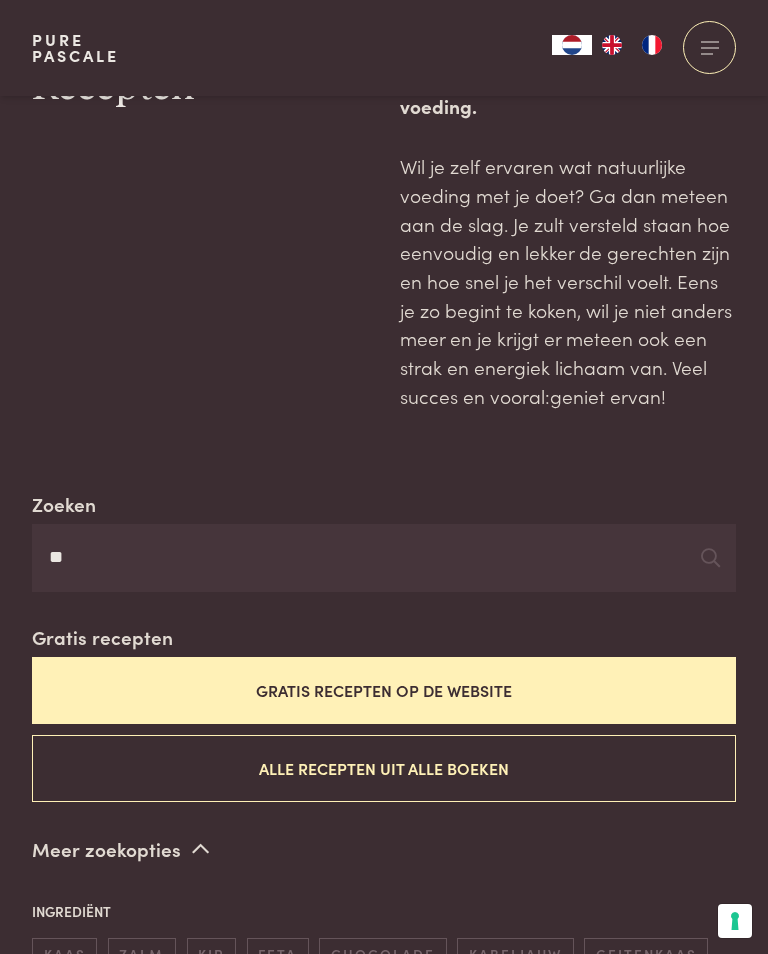 type on "*" 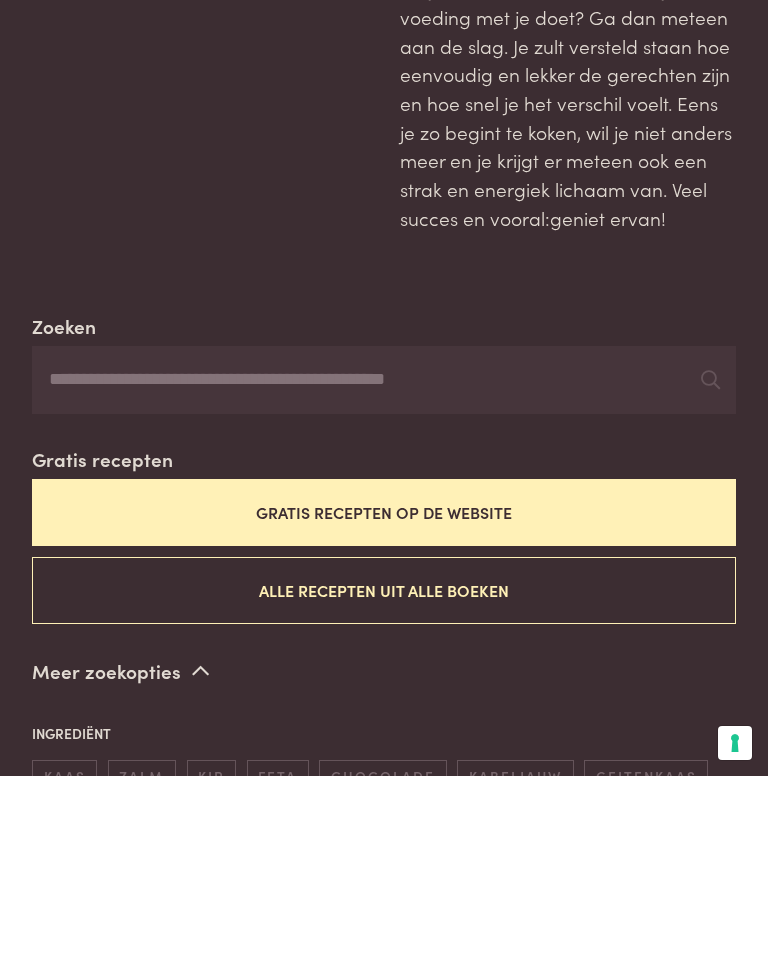 type 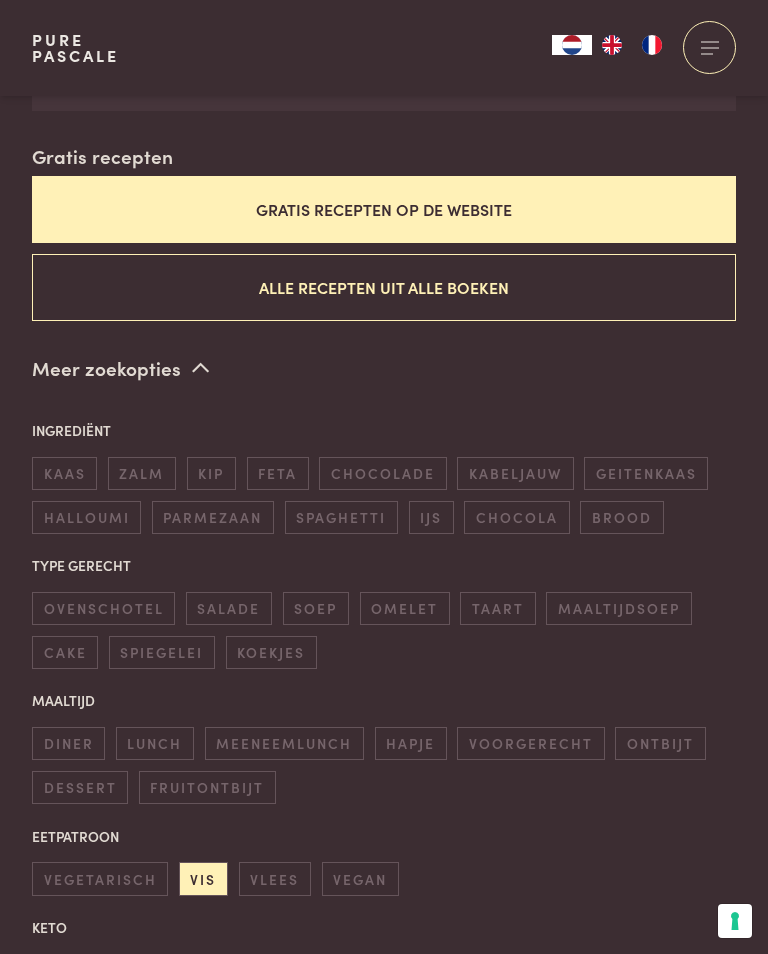 scroll, scrollTop: 547, scrollLeft: 0, axis: vertical 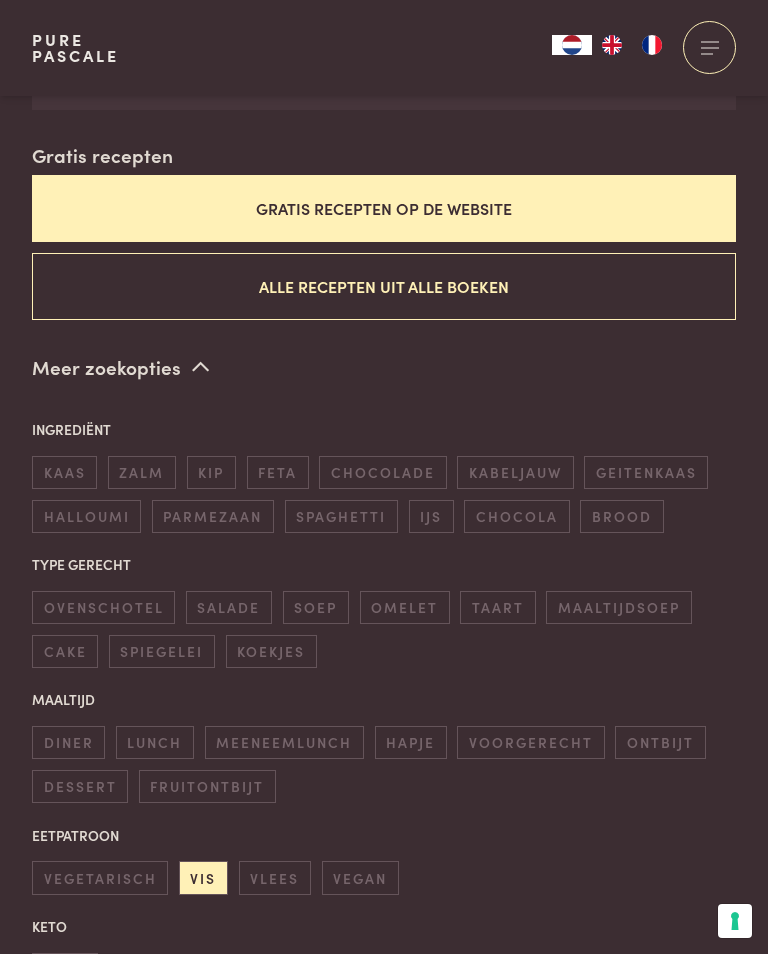 click on "vis" at bounding box center (203, 877) 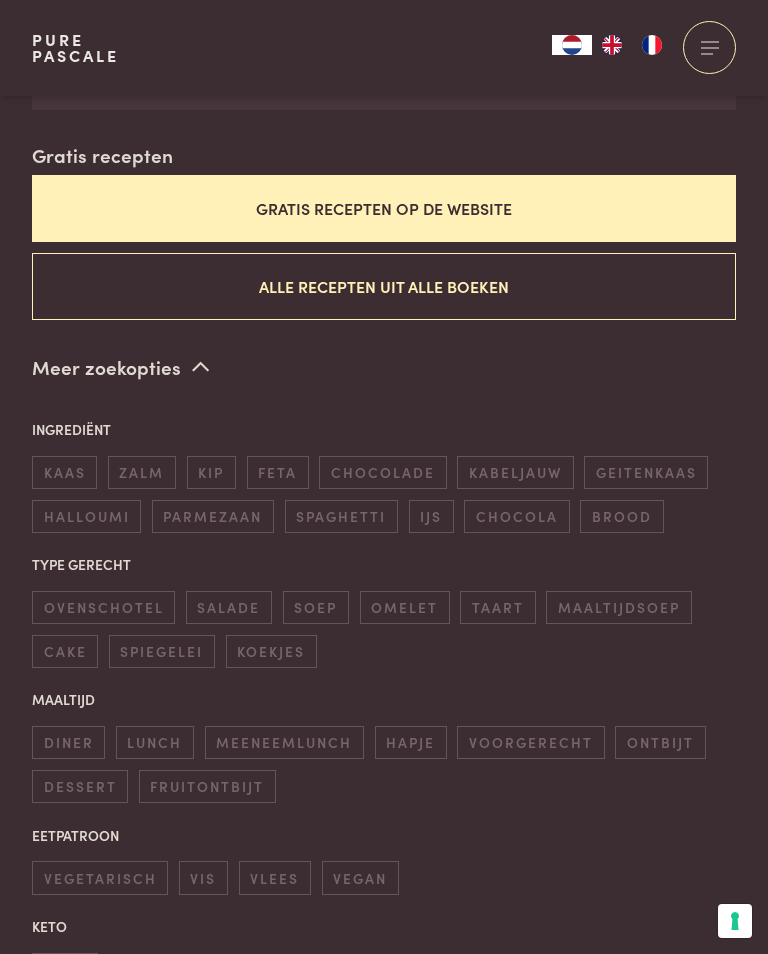 click on "vis" at bounding box center [203, 877] 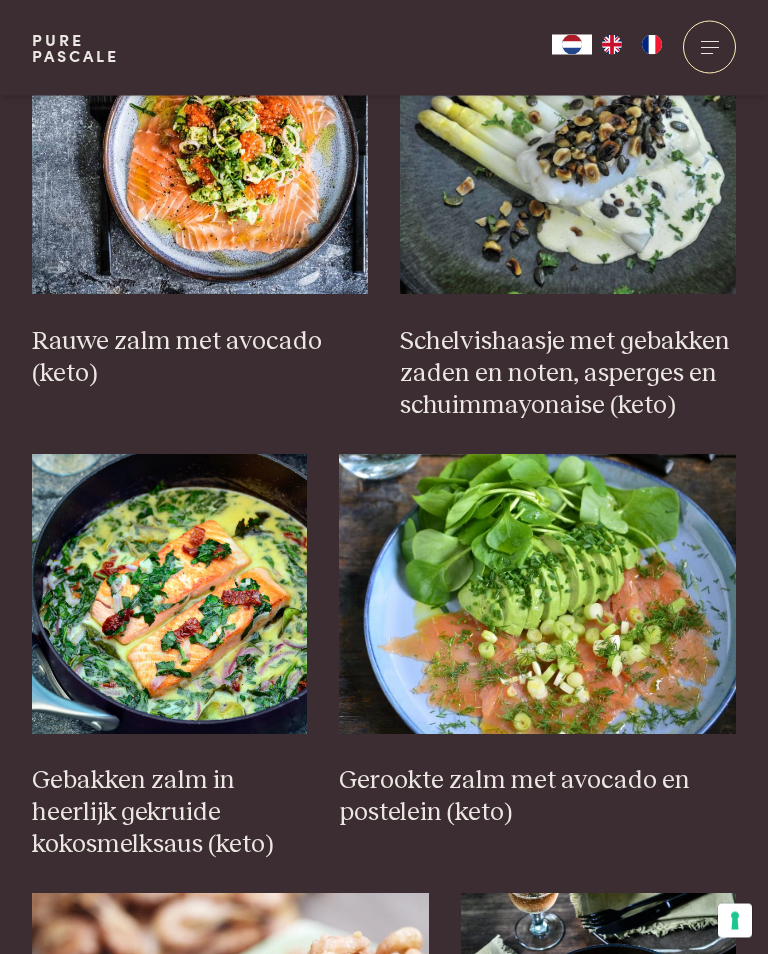 scroll, scrollTop: 2858, scrollLeft: 0, axis: vertical 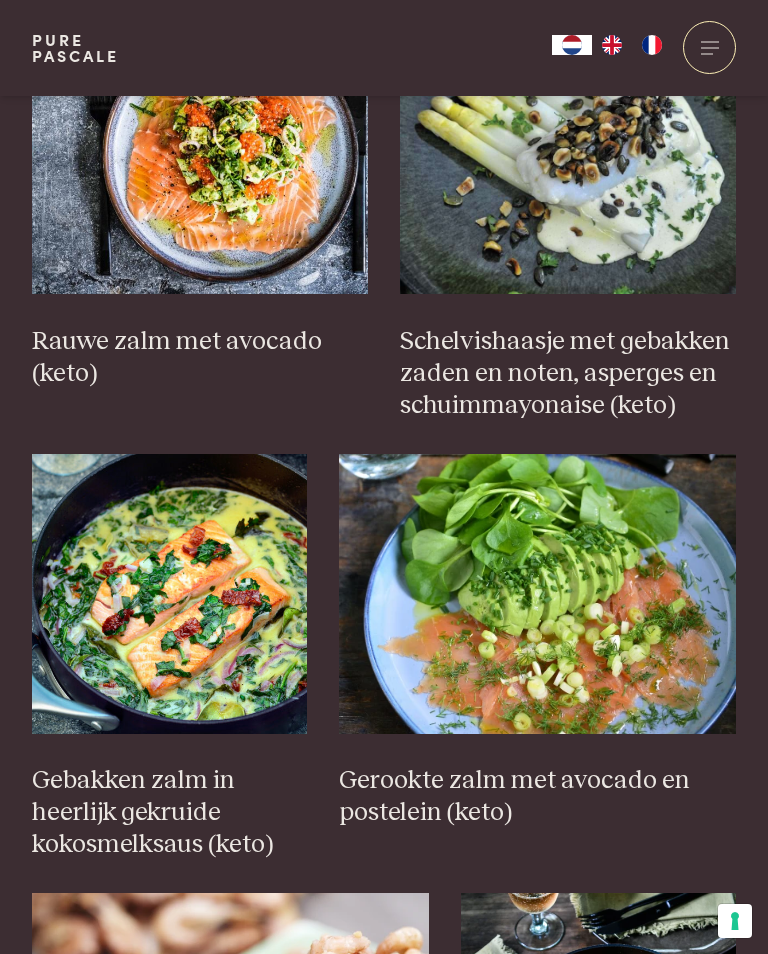 click at bounding box center [169, 594] 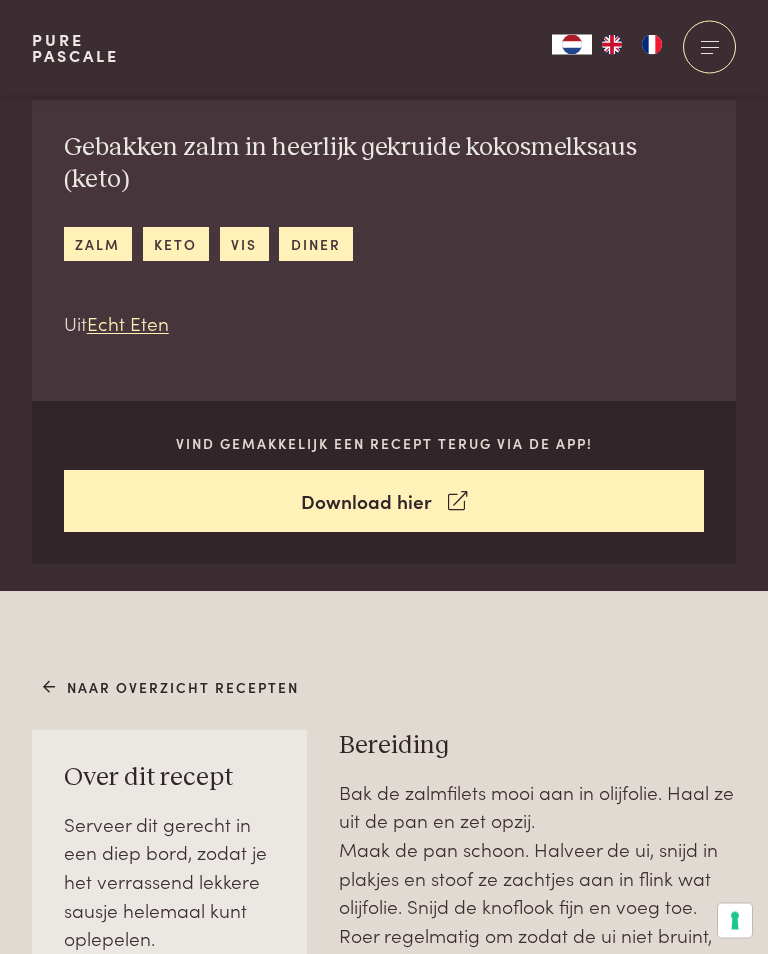 scroll, scrollTop: 511, scrollLeft: 0, axis: vertical 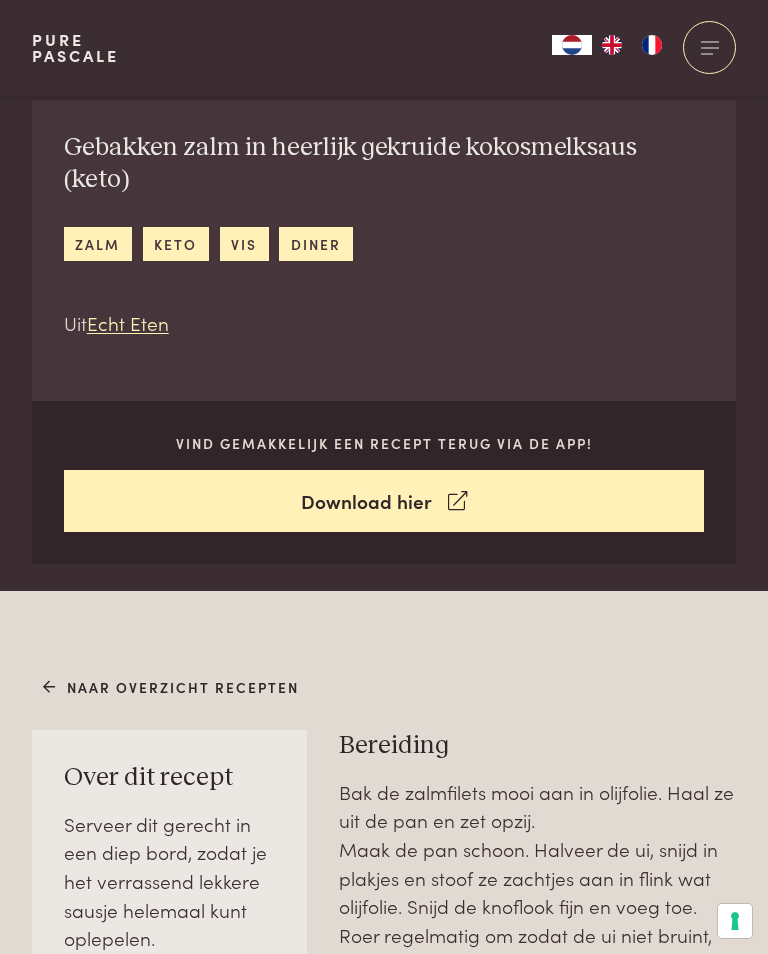 click on "Download hier" at bounding box center (384, 501) 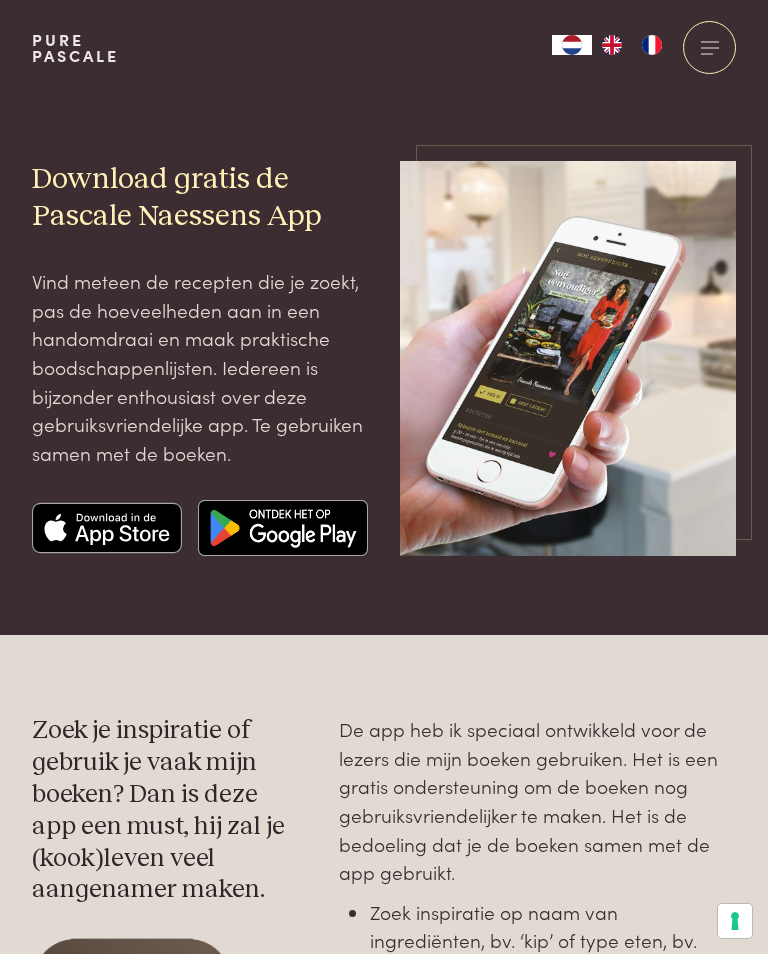 scroll, scrollTop: 0, scrollLeft: 0, axis: both 